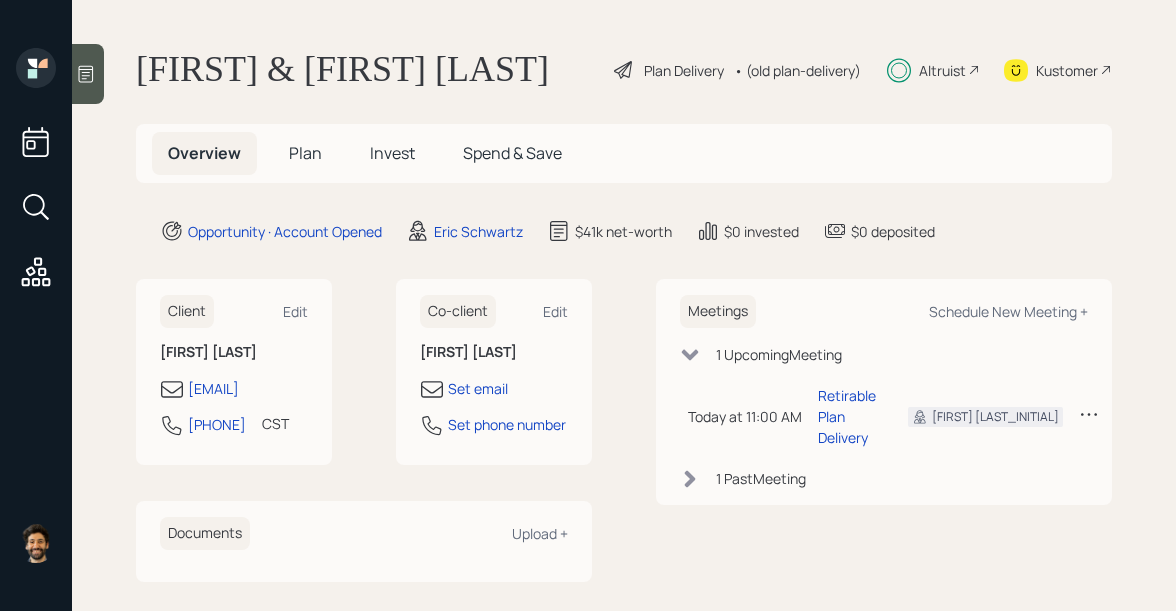 scroll, scrollTop: 0, scrollLeft: 0, axis: both 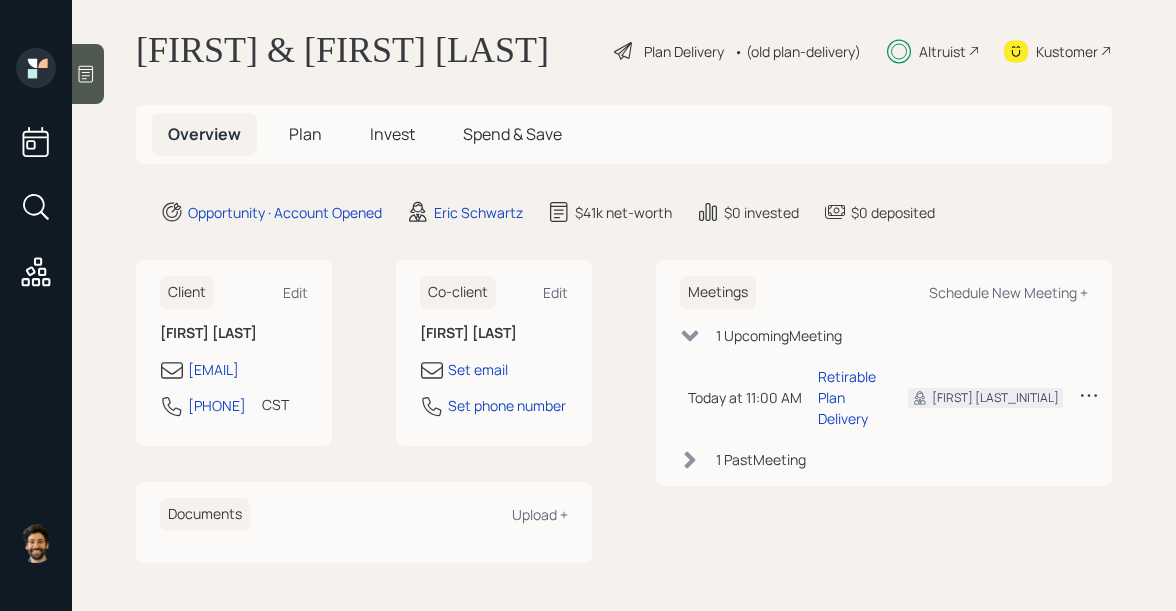 click on "Invest" at bounding box center (305, 134) 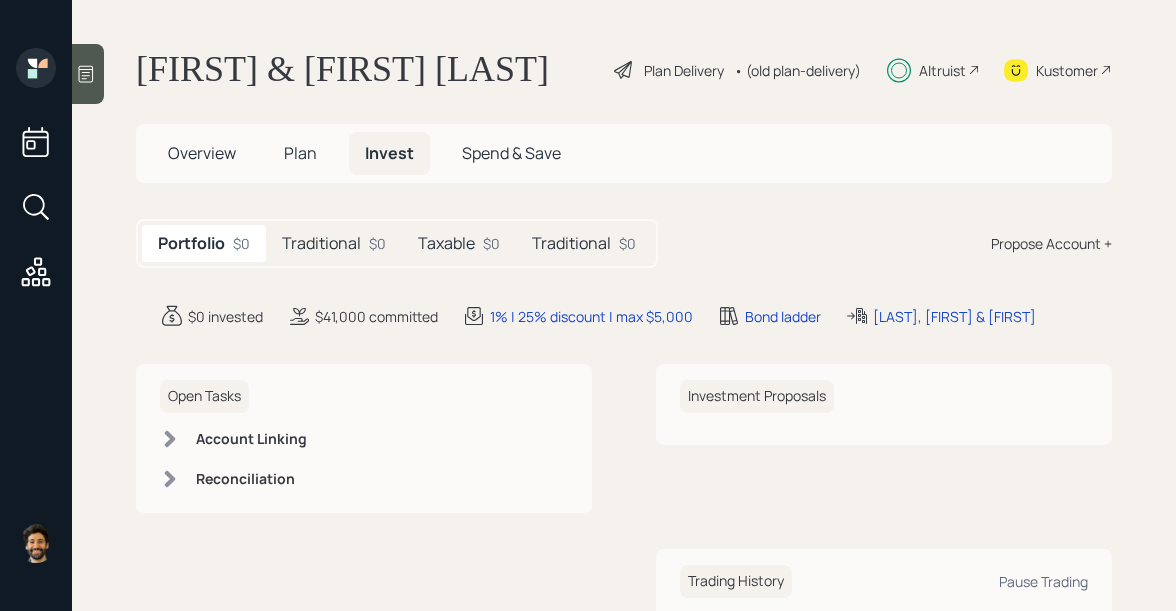 click on "Traditional" at bounding box center (321, 243) 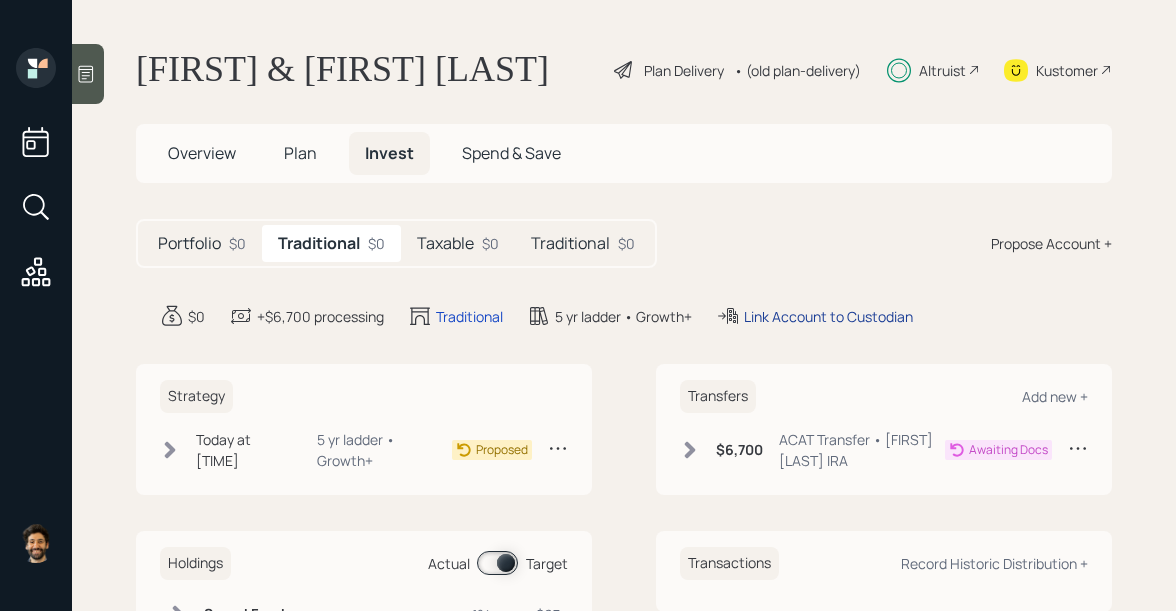 click on "Link Account to Custodian" at bounding box center [469, 316] 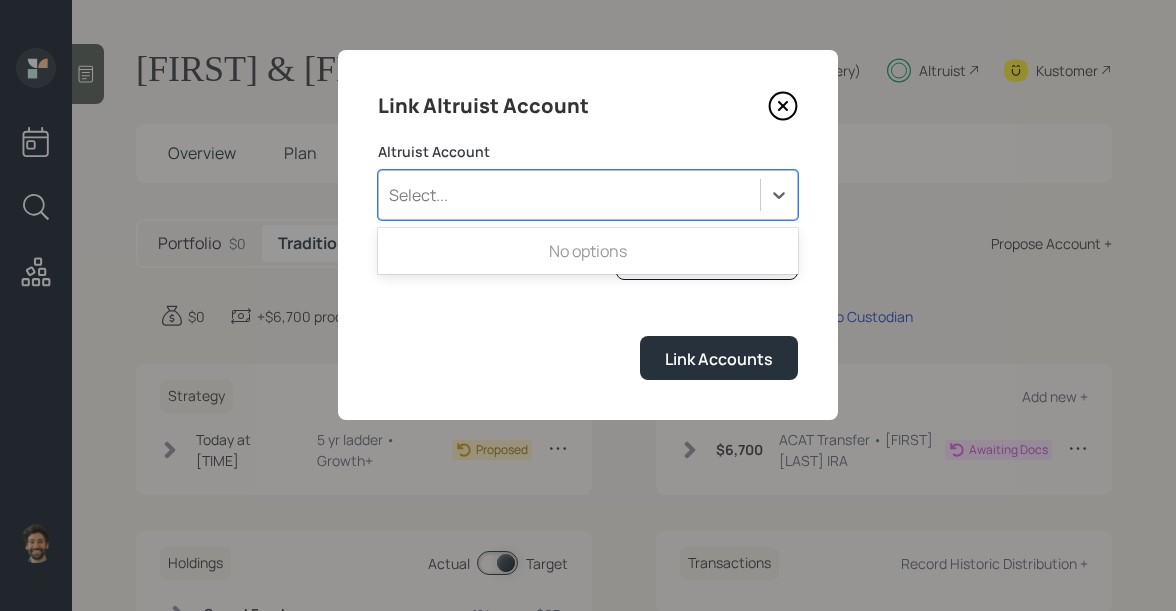 click on "Select..." at bounding box center (569, 195) 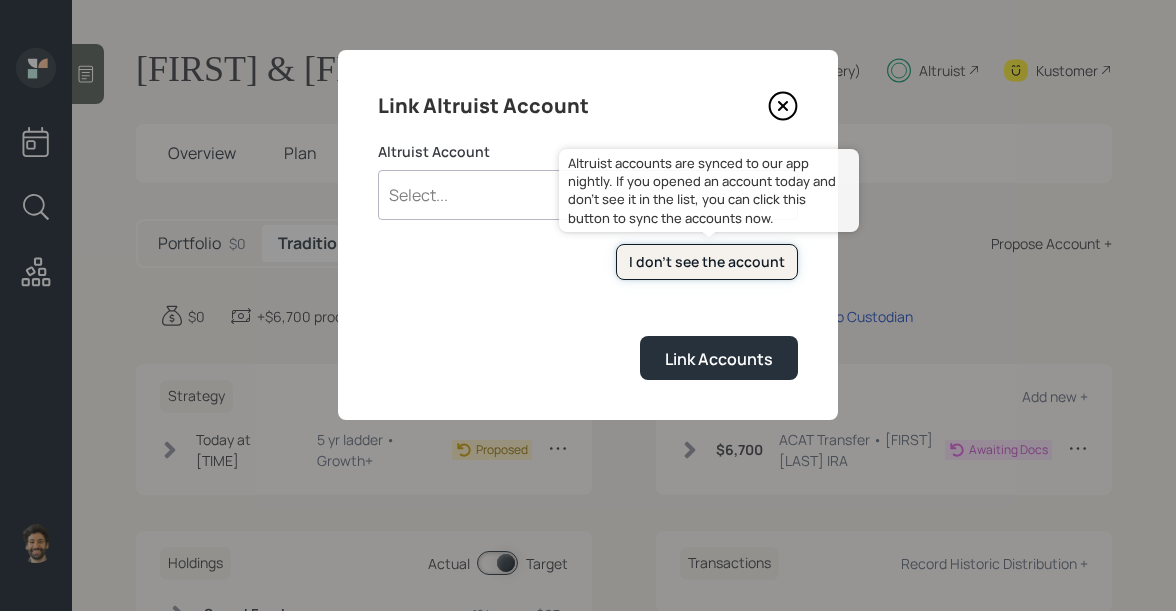 click on "I don't see the account" at bounding box center (707, 262) 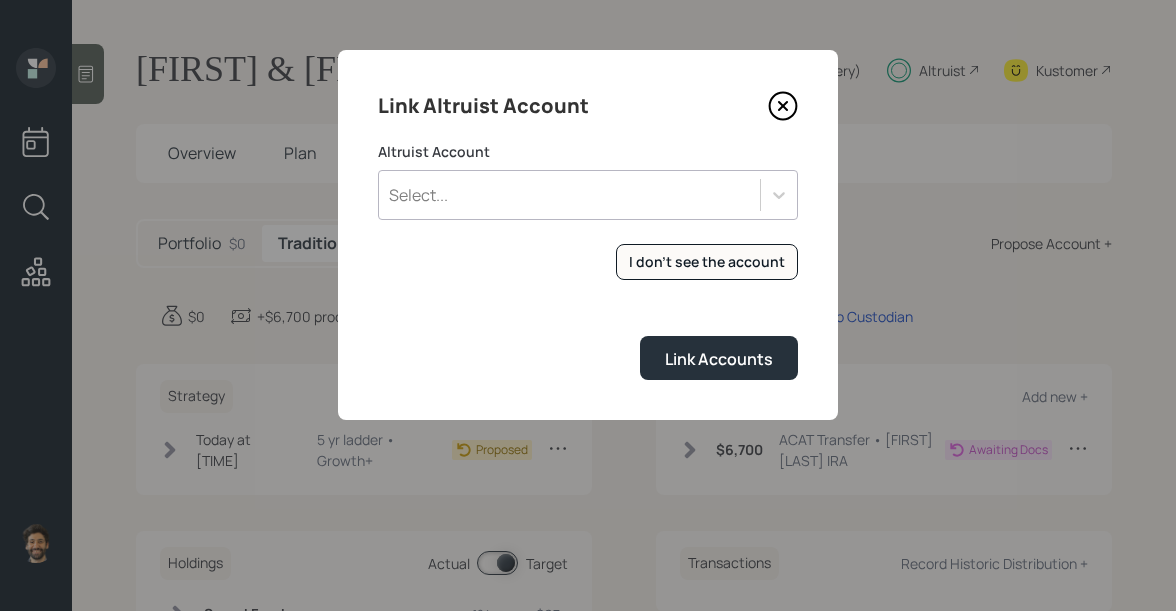 click on "Select..." at bounding box center [569, 195] 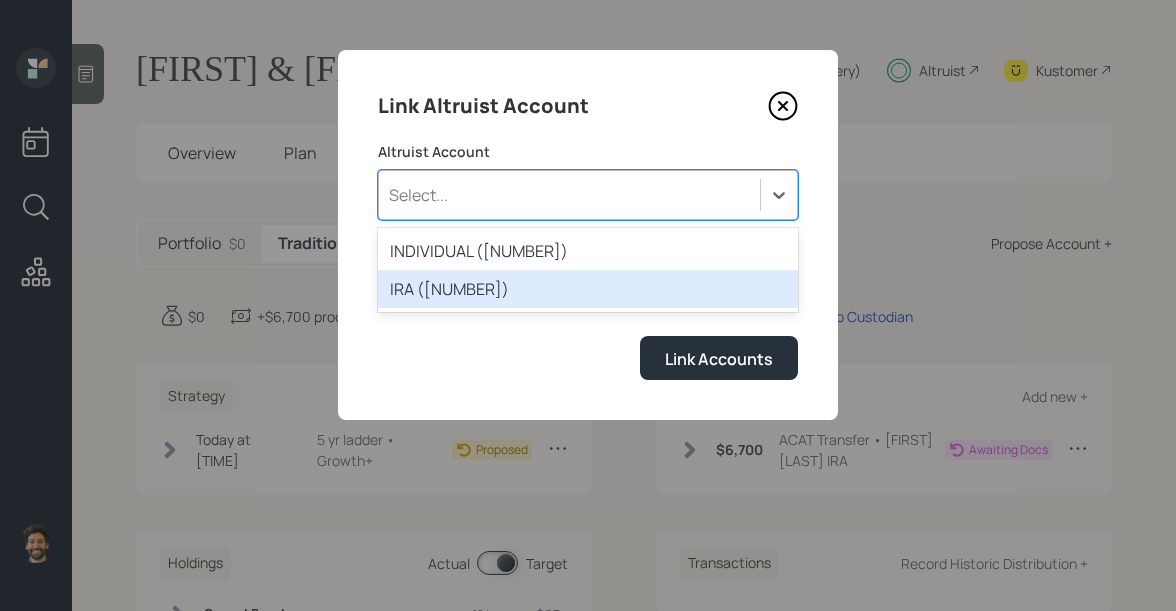 click on "IRA ([NUMBER])" at bounding box center (588, 289) 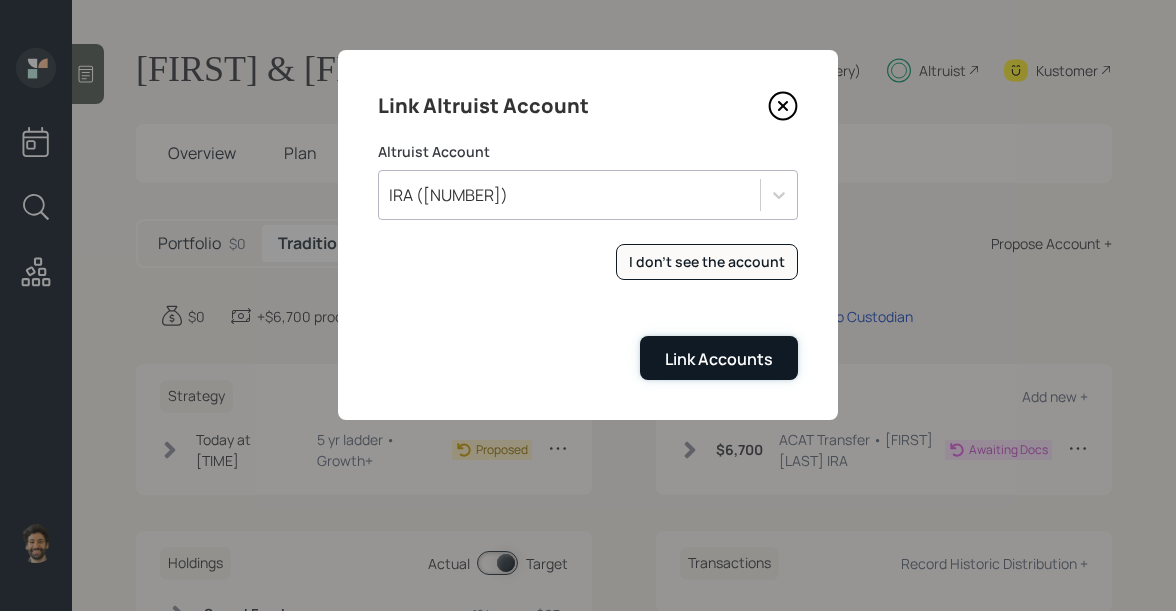 click on "Link Accounts" at bounding box center (719, 359) 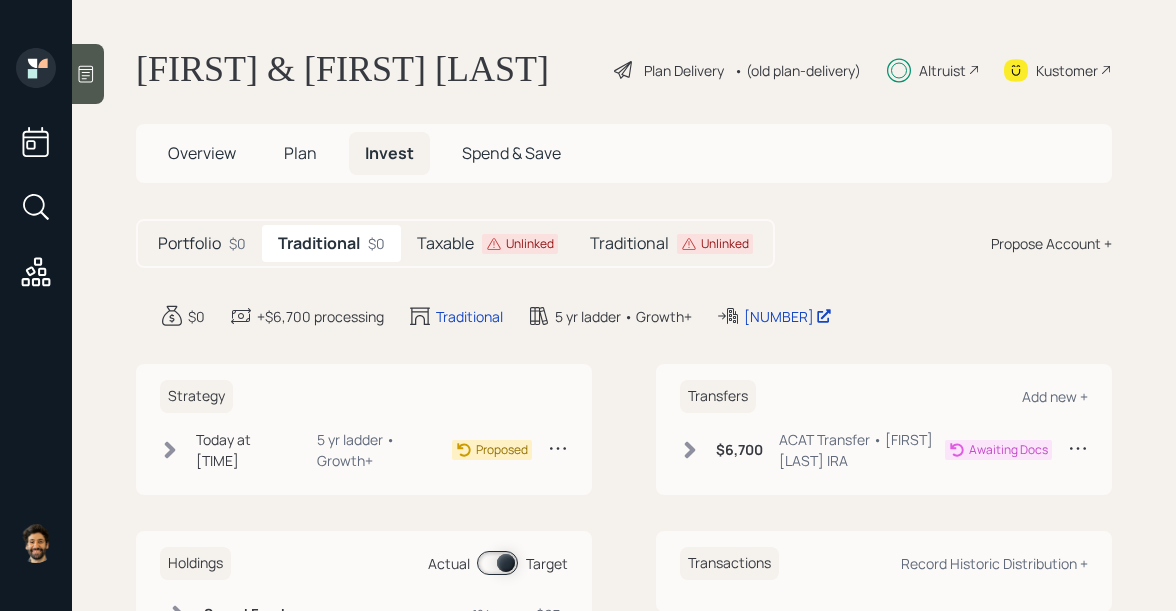 click on "Taxable" at bounding box center [189, 243] 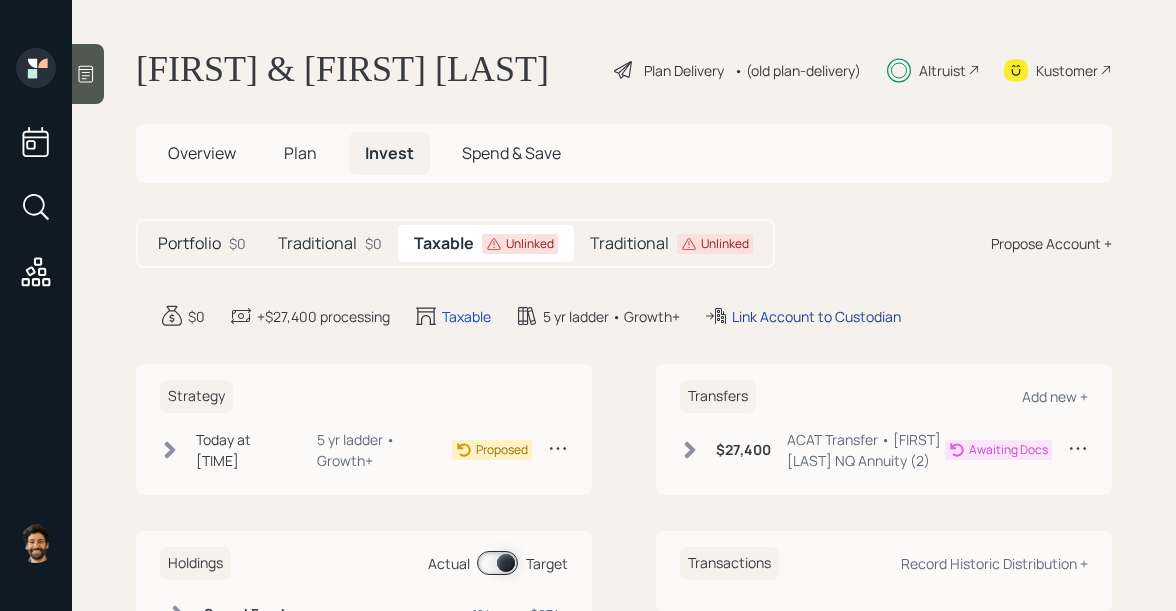 click on "Link Account to Custodian" at bounding box center [466, 316] 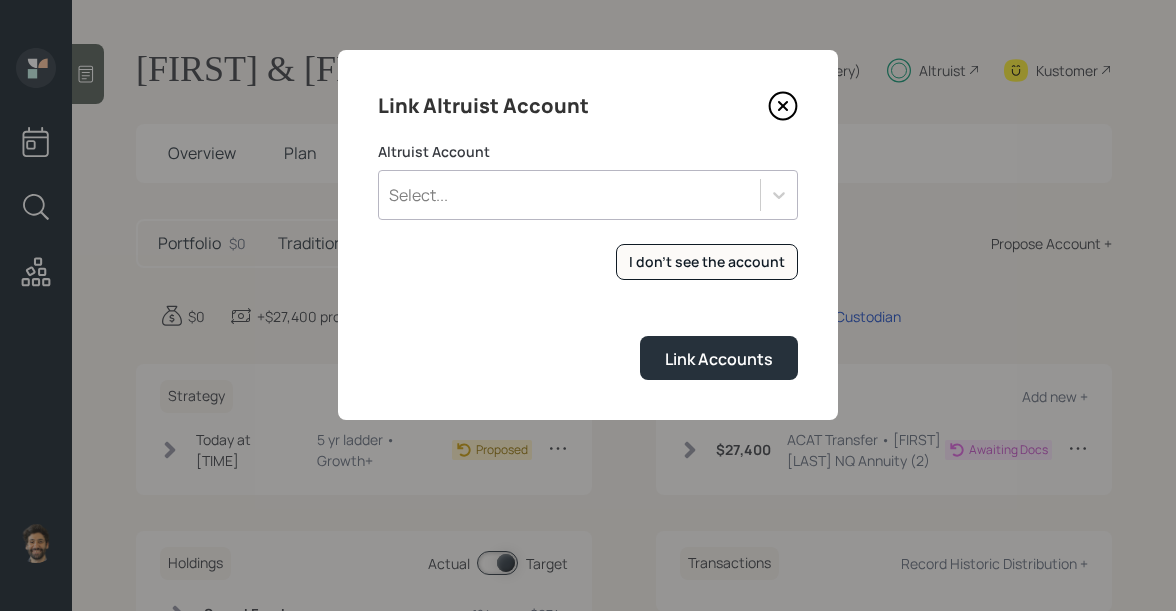click on "Select..." at bounding box center (569, 195) 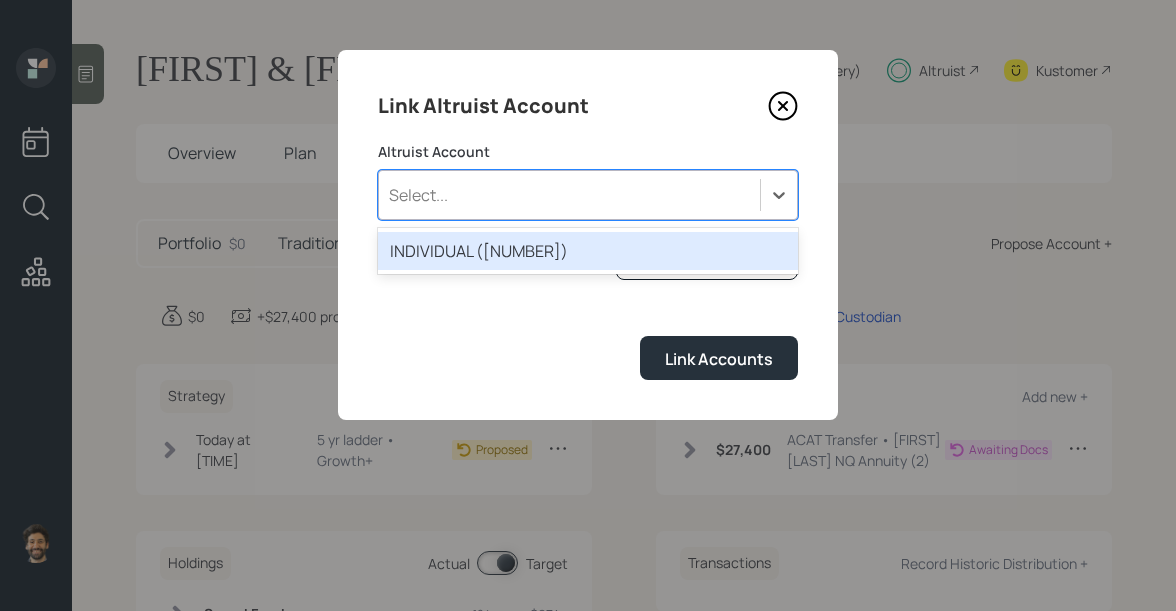 click on "INDIVIDUAL ([NUMBER])" at bounding box center (588, 251) 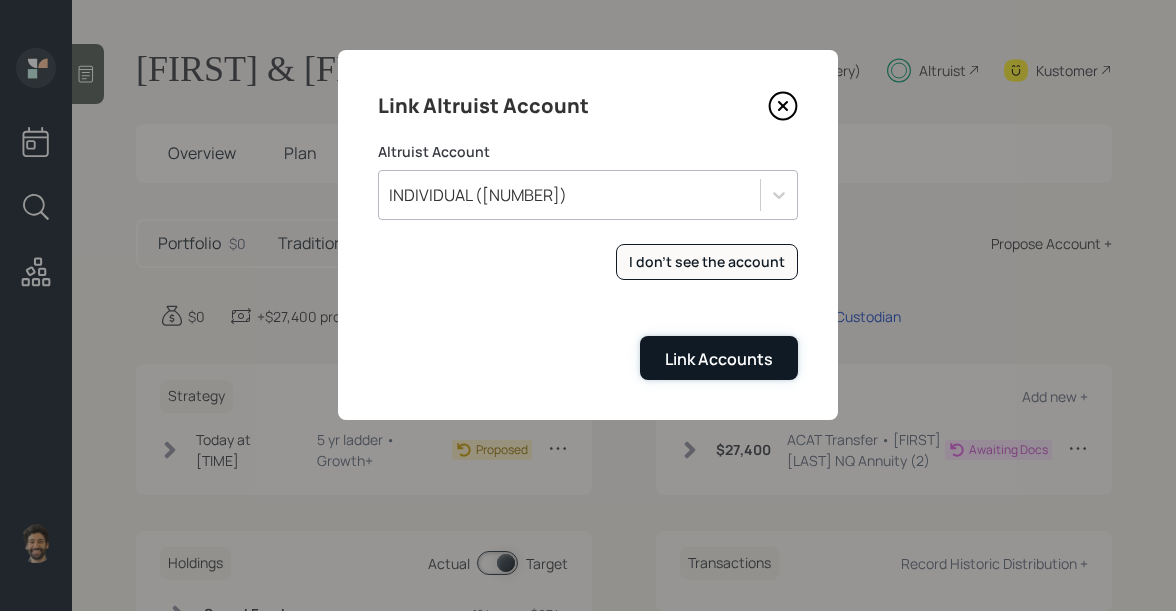 click on "Link Accounts" at bounding box center [719, 357] 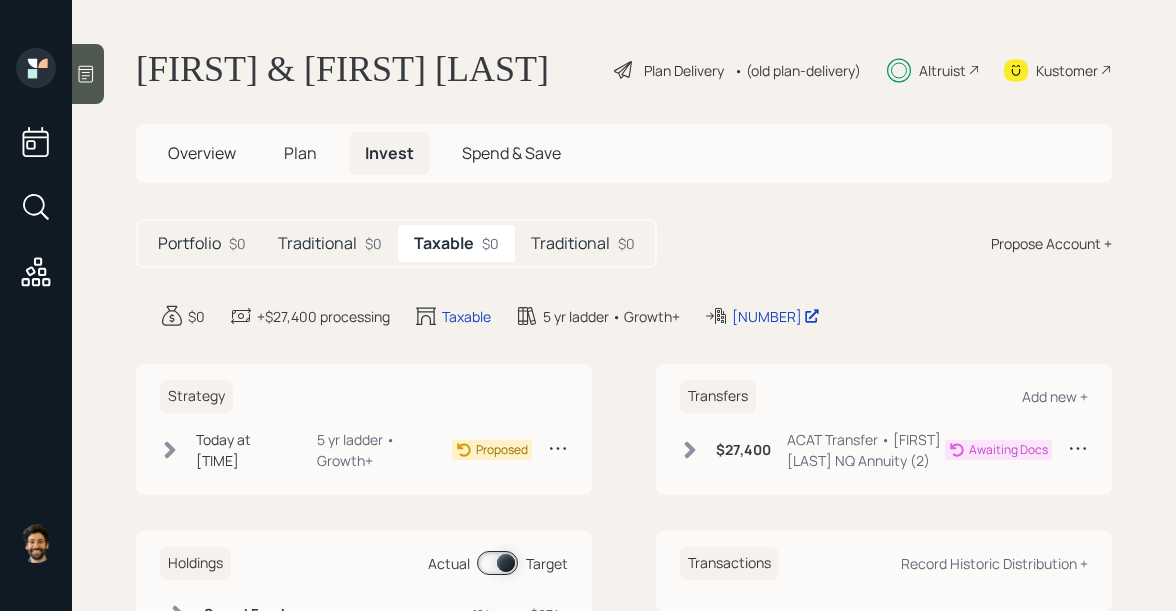 click on "Traditional" at bounding box center [189, 243] 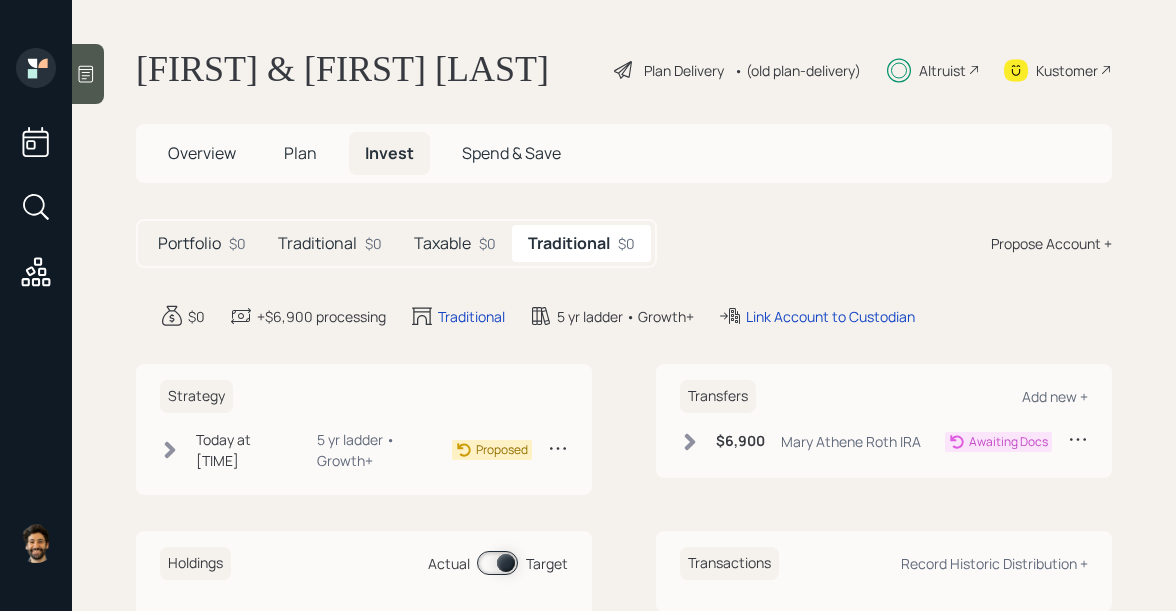 click on "Taxable" at bounding box center (189, 243) 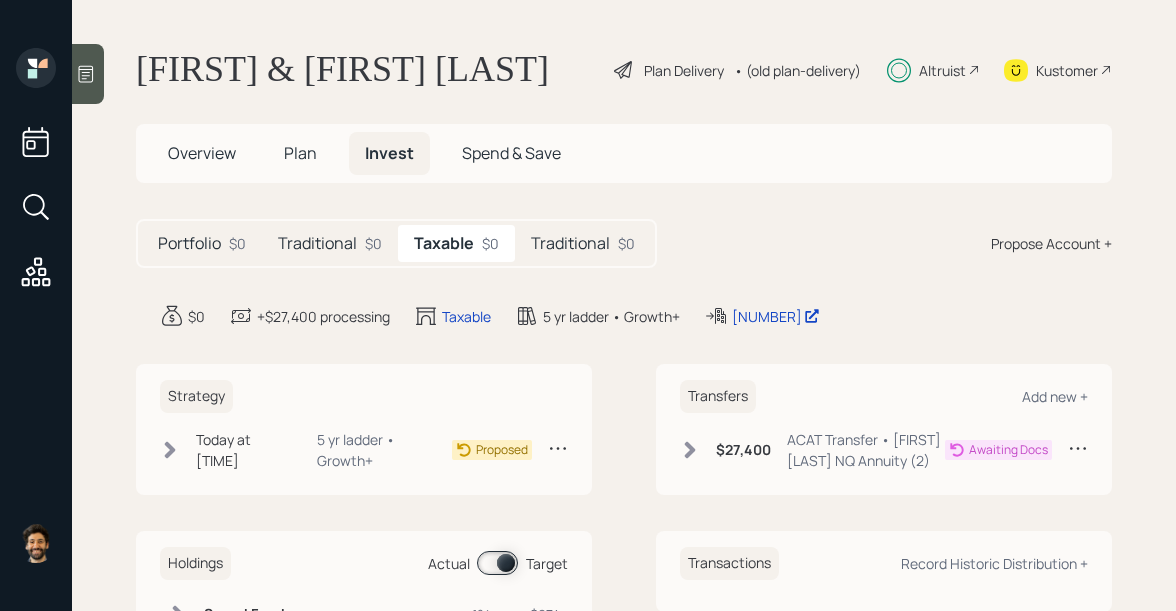 click on "Traditional" at bounding box center [189, 243] 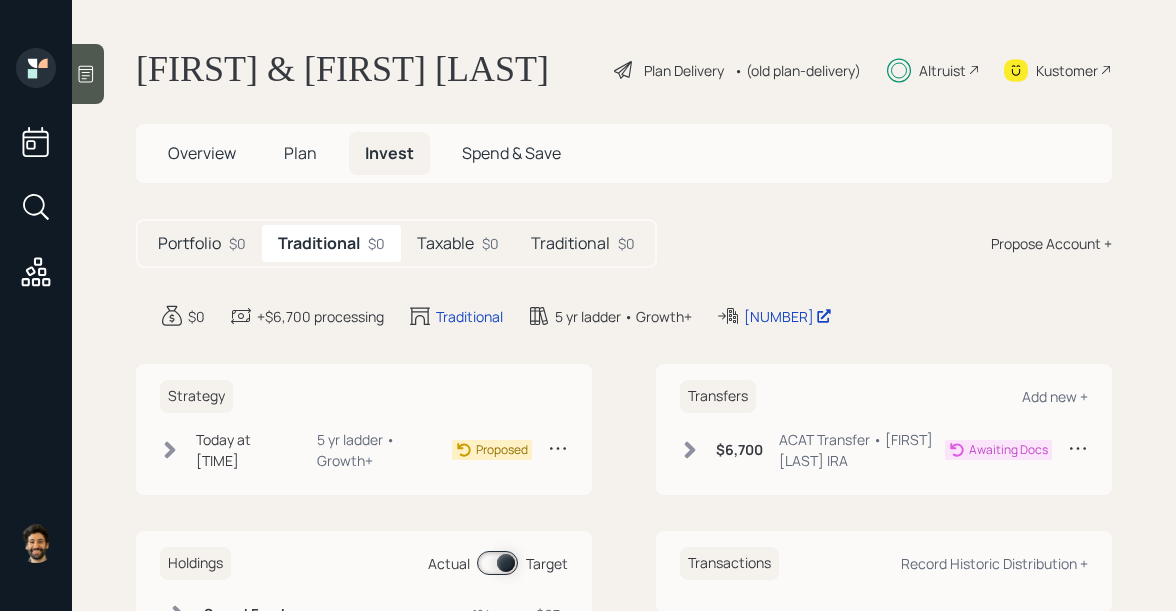 click on "Taxable" at bounding box center [189, 243] 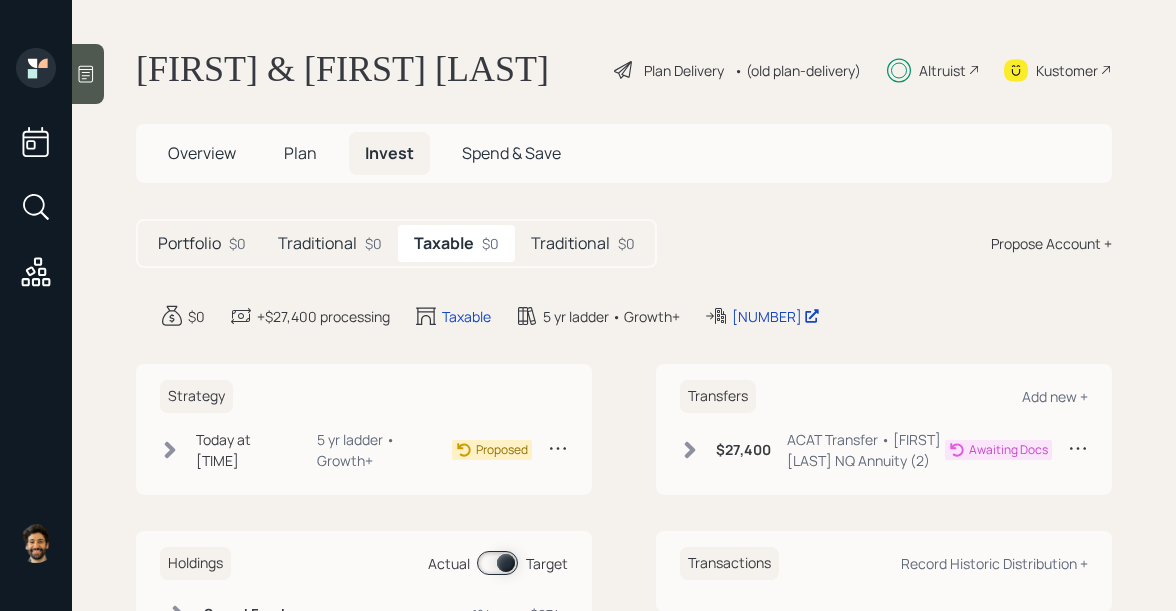click on "Traditional" at bounding box center (189, 243) 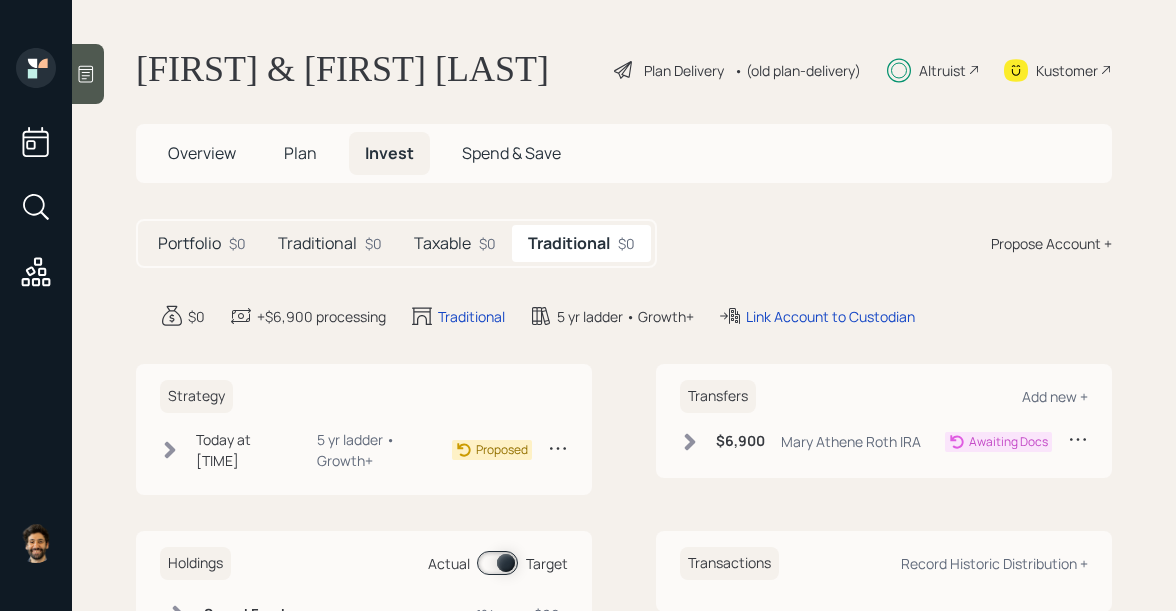 click on "Traditional" at bounding box center (189, 243) 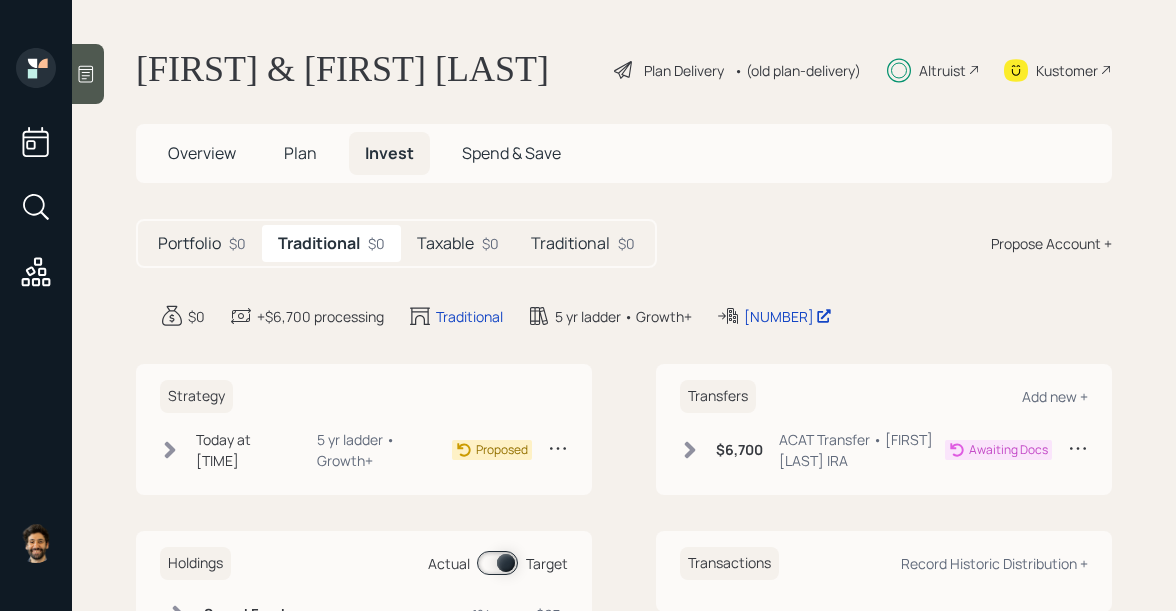 click on "Traditional $0" at bounding box center [583, 243] 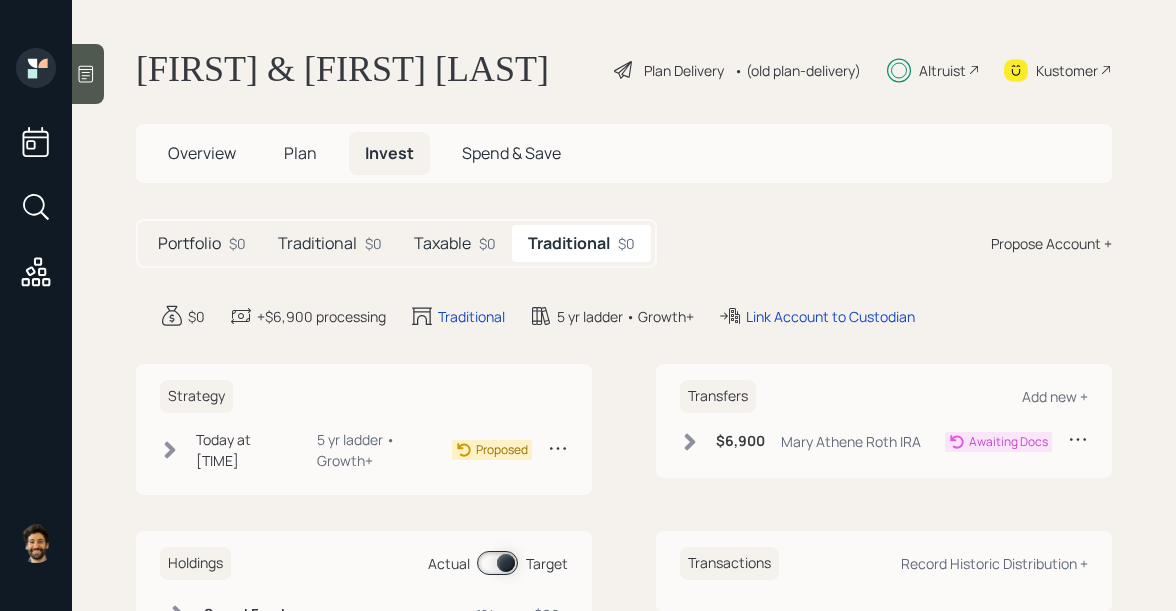 click on "Taxable" at bounding box center [189, 243] 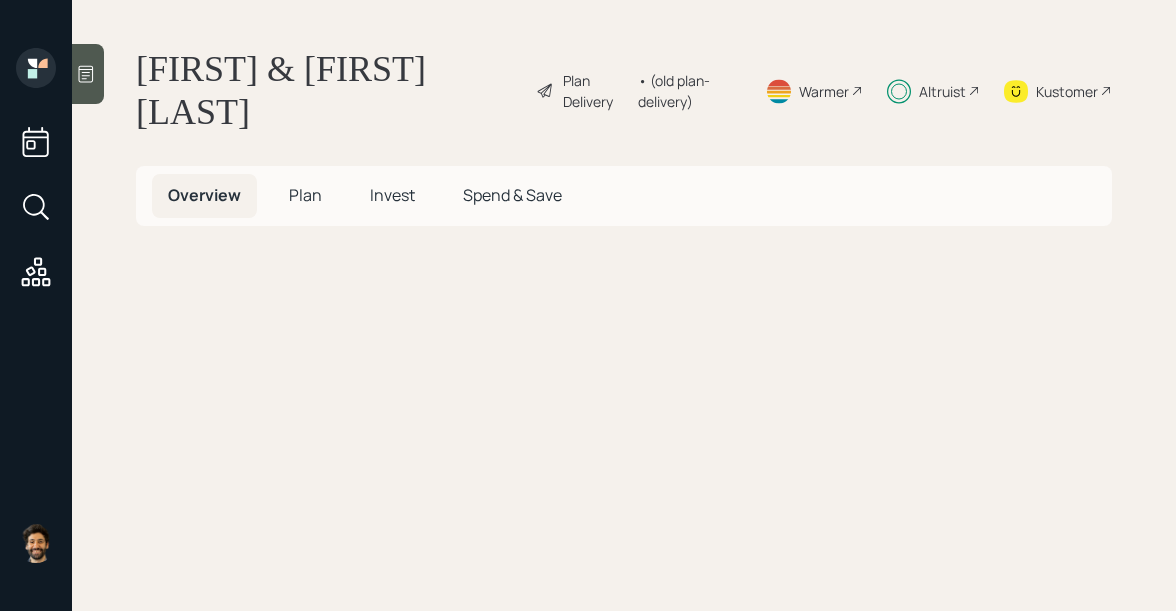 scroll, scrollTop: 0, scrollLeft: 0, axis: both 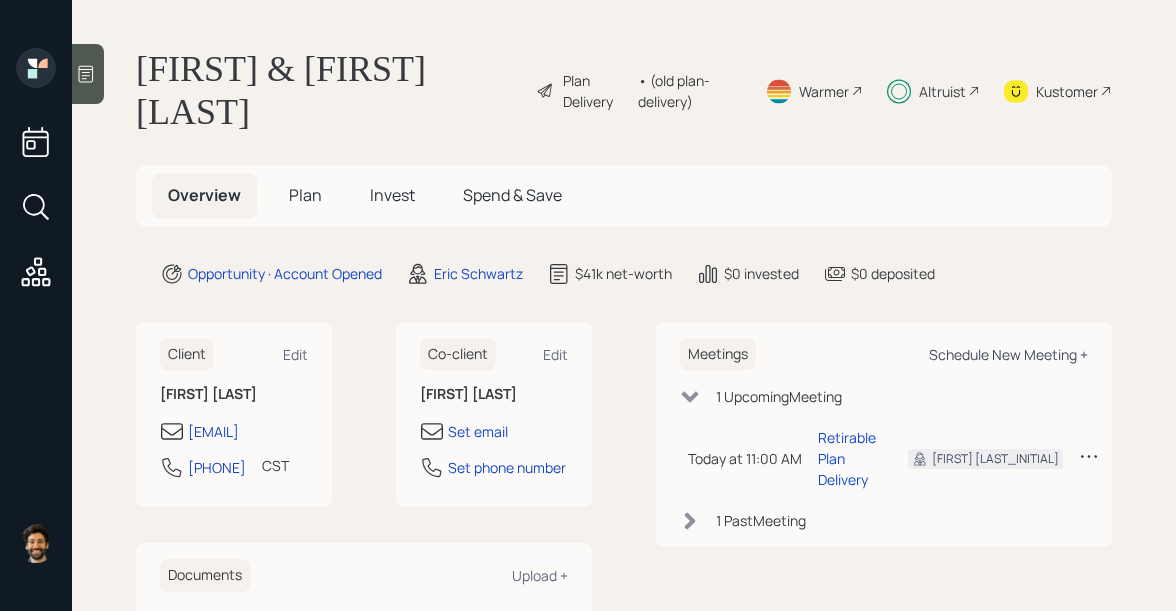 click on "Schedule New Meeting +" at bounding box center [295, 354] 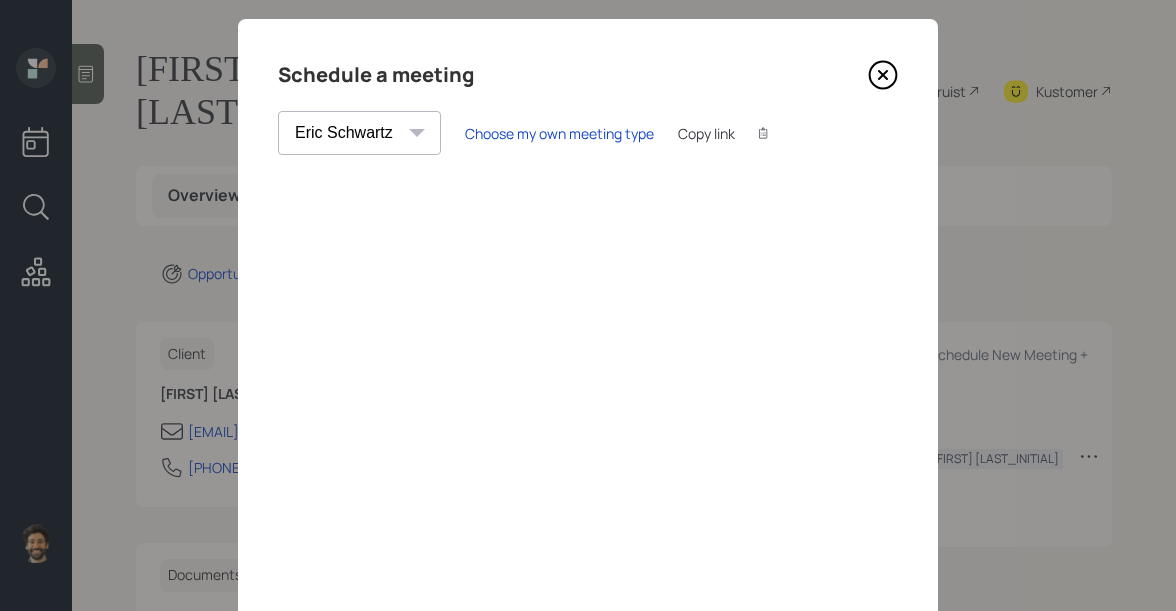 scroll, scrollTop: 0, scrollLeft: 0, axis: both 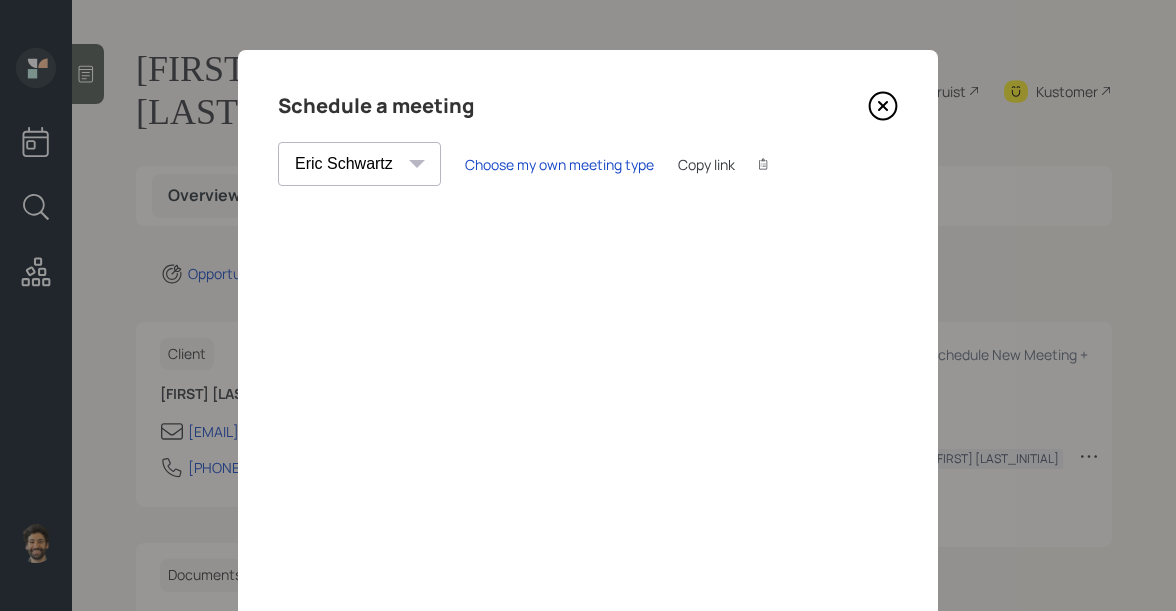 click at bounding box center [883, 106] 